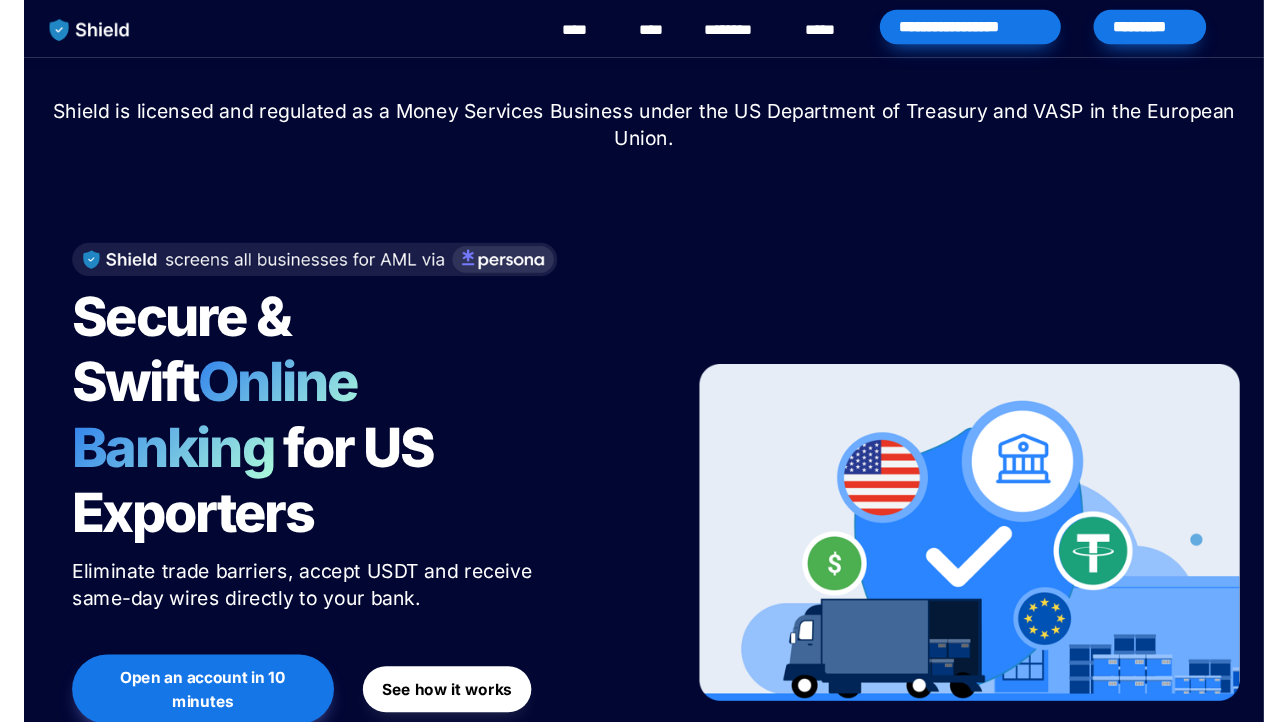 scroll, scrollTop: 0, scrollLeft: 0, axis: both 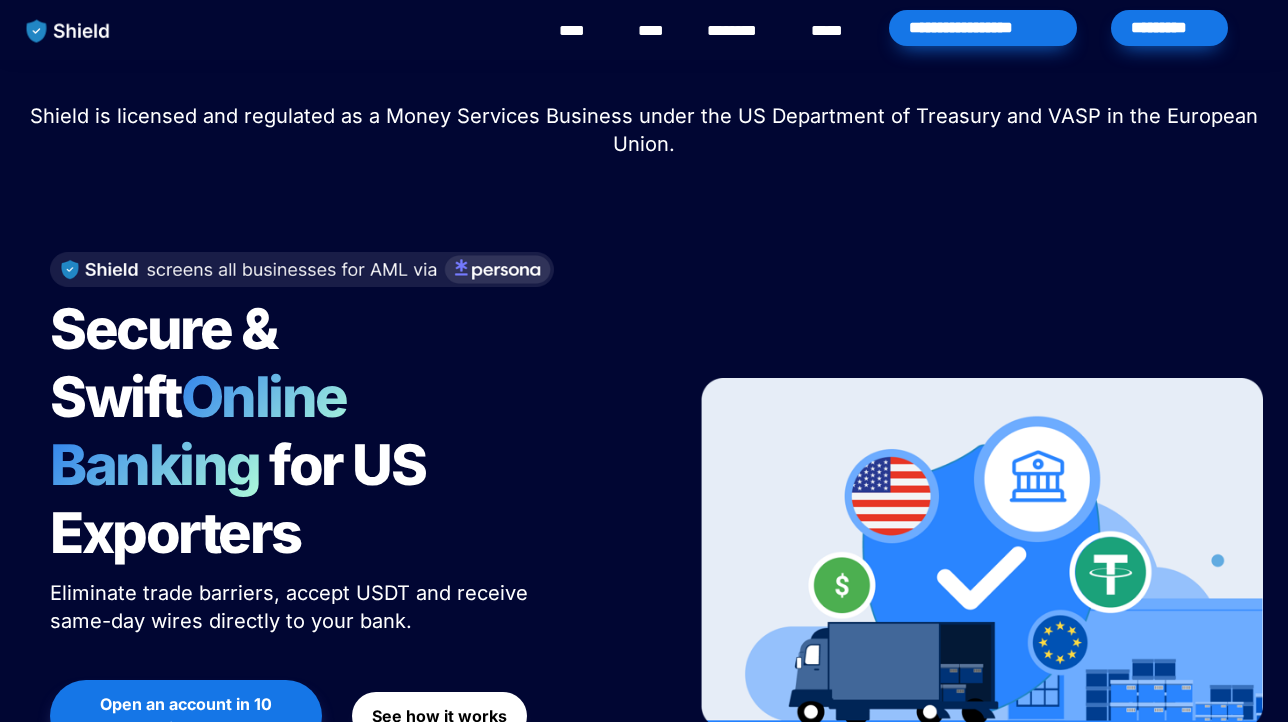 click on "*********" at bounding box center (1169, 28) 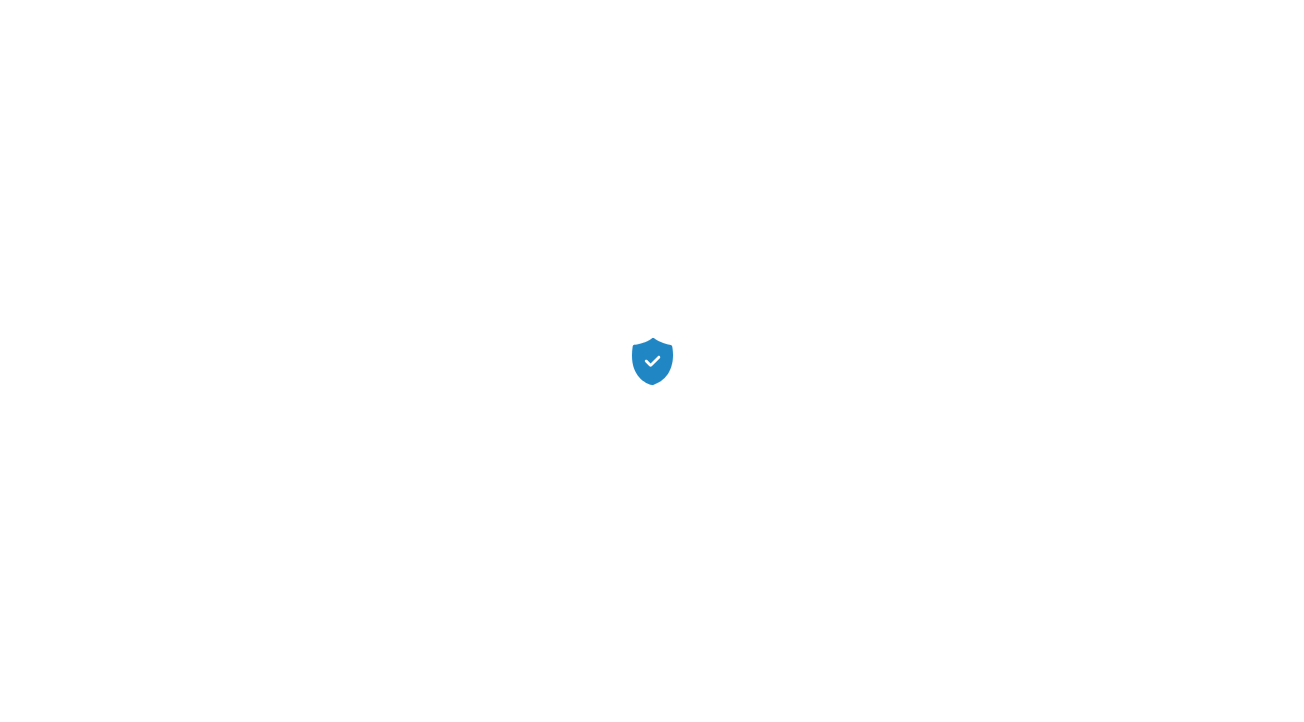scroll, scrollTop: 0, scrollLeft: 0, axis: both 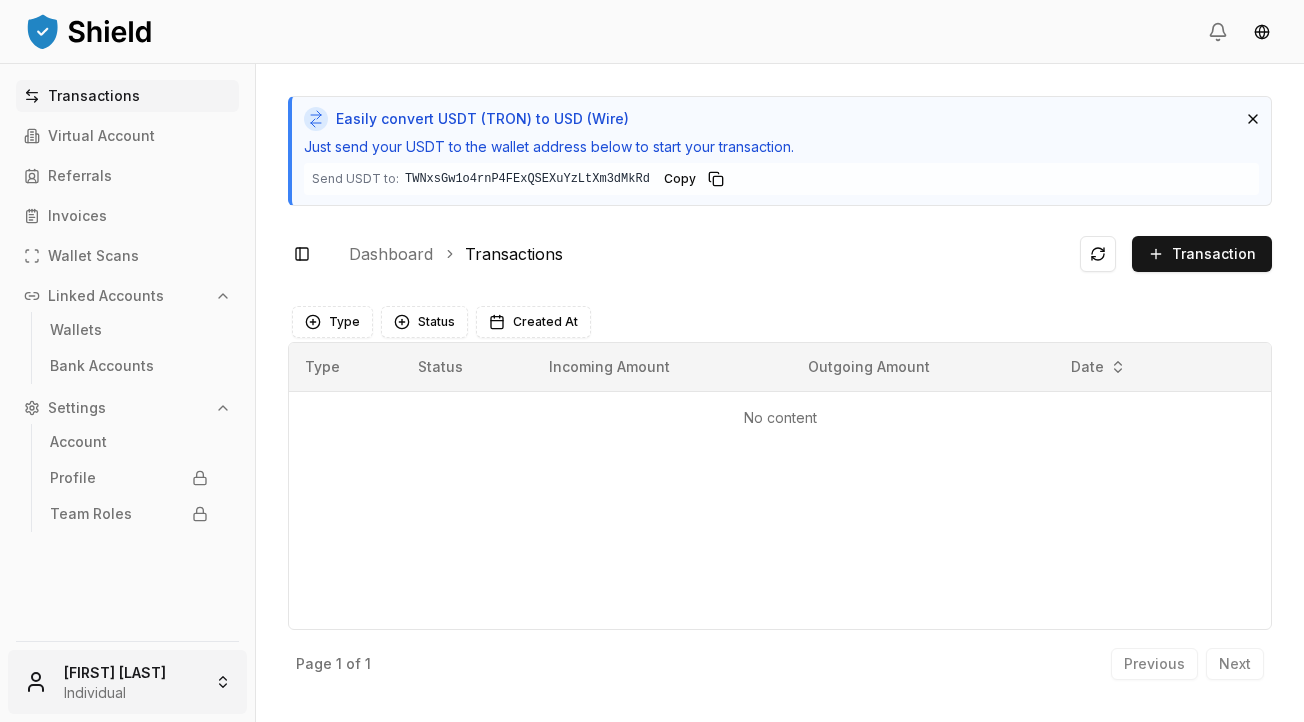 click on "Transactions Virtual Account Referrals Invoices Wallet Scans Linked Accounts Wallets Bank Accounts Settings Account Profile Team Roles [FIRST] [LAST] Individual Easily convert USDT (TRON) to USD (Wire) Just send your USDT to the wallet address below to start your transaction. Send USDT to: [ADDRESS] [ADDRESS] Copy Toggle Sidebar Dashboard Transactions   Transaction No content Type Status Created At Type Status Incoming Amount Outgoing Amount Date No content Page 1 of 1 Previous Next" at bounding box center (652, 361) 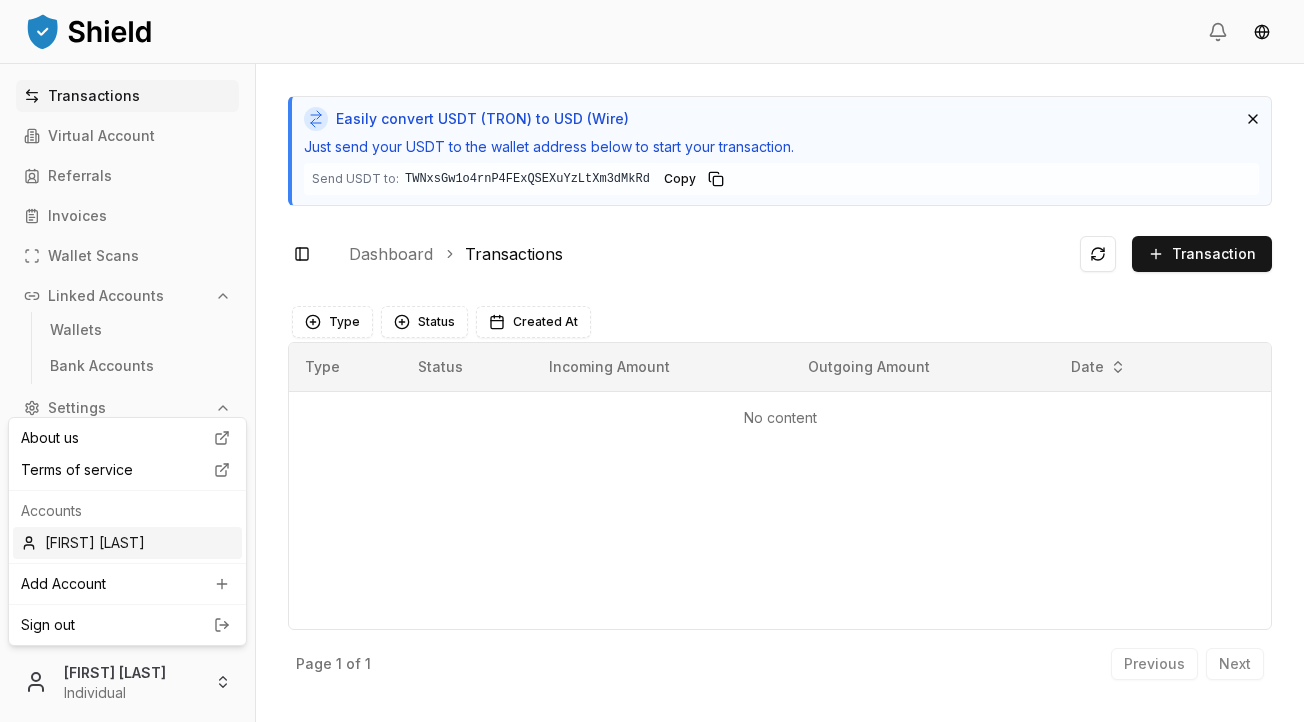 click on "[FIRST] [LAST]" at bounding box center [127, 543] 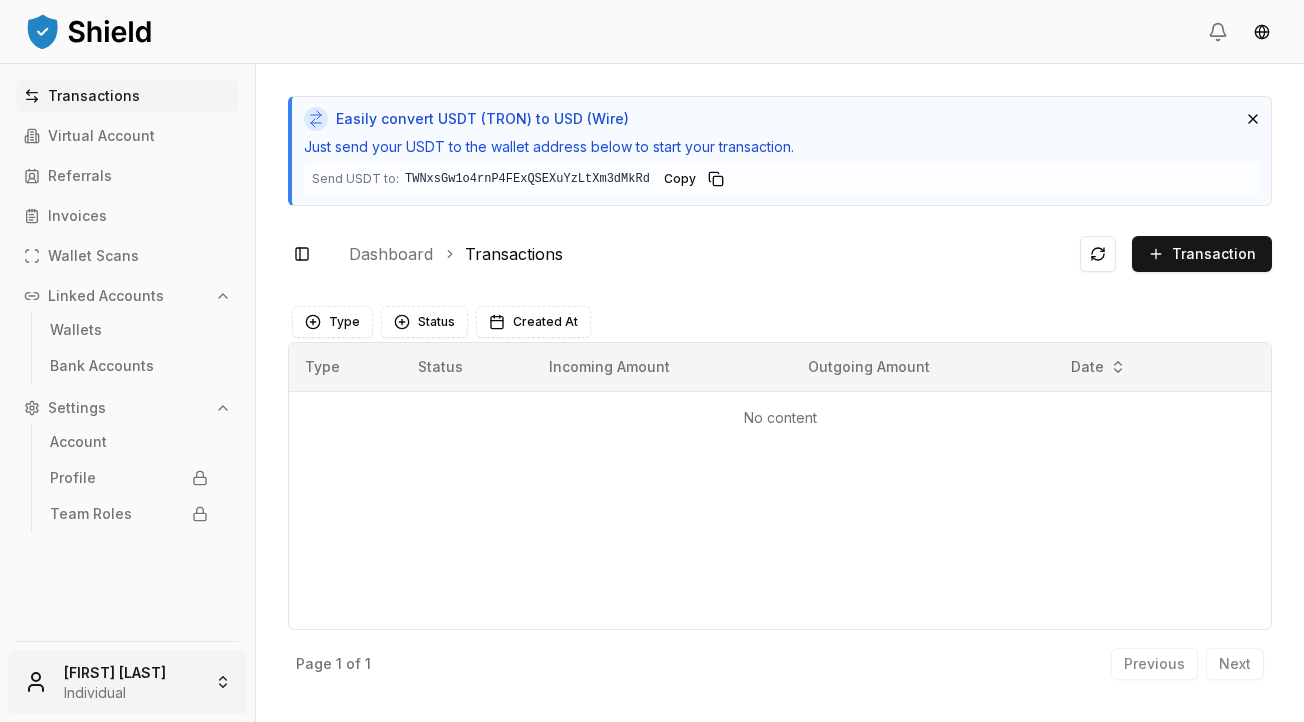 click on "Transactions Virtual Account Referrals Invoices Wallet Scans Linked Accounts Wallets Bank Accounts Settings Account Profile Team Roles [FIRST] [LAST] Individual Easily convert USDT (TRON) to USD (Wire) Just send your USDT to the wallet address below to start your transaction. Send USDT to: [ADDRESS] [ADDRESS] Copy Toggle Sidebar Dashboard Transactions   Transaction No content Type Status Created At Type Status Incoming Amount Outgoing Amount Date No content Page 1 of 1 Previous Next" at bounding box center (652, 361) 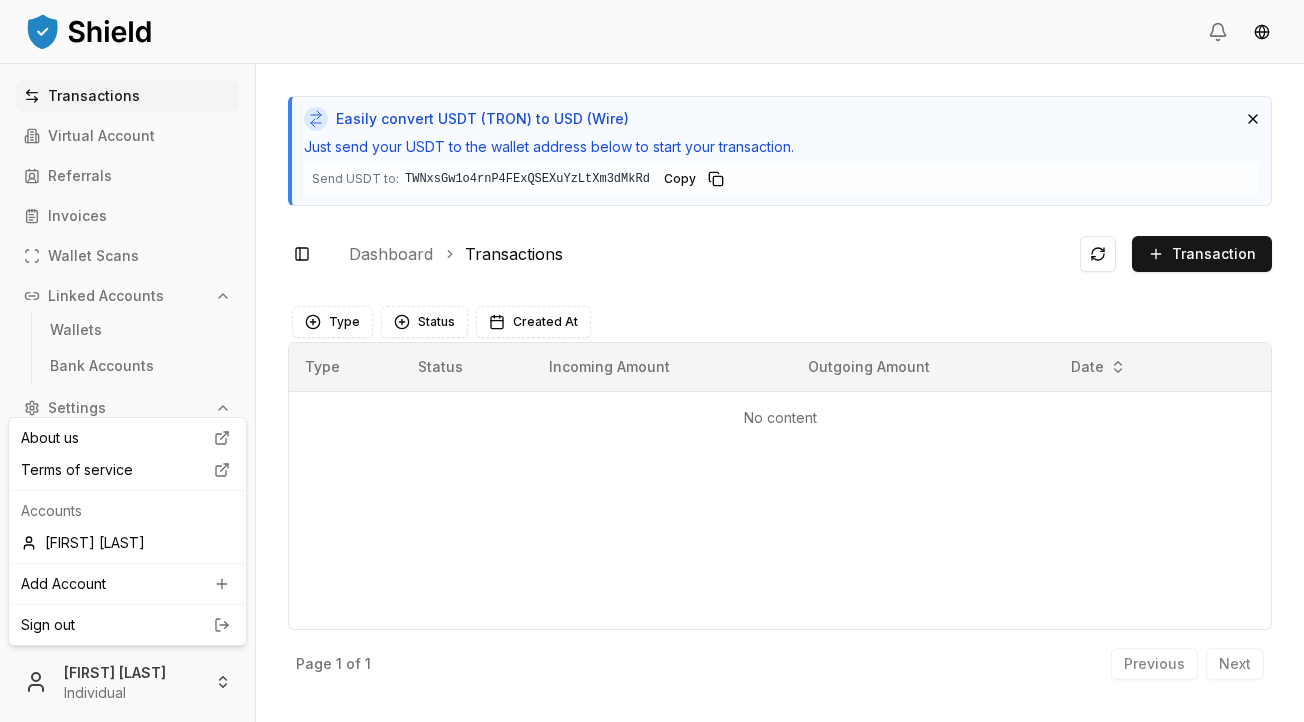click on "Transactions Virtual Account Referrals Invoices Wallet Scans Linked Accounts Wallets Bank Accounts Settings Account Profile Team Roles [FIRST] [LAST] Individual Easily convert USDT (TRON) to USD (Wire) Just send your USDT to the wallet address below to start your transaction. Send USDT to: [ADDRESS] [ADDRESS] Copy Toggle Sidebar Dashboard Transactions   Transaction No content Type Status Created At Type Status Incoming Amount Outgoing Amount Date No content Page 1 of 1 Previous Next About us Terms of service Accounts [FIRST] [LAST] Add Account Sign out" at bounding box center [652, 361] 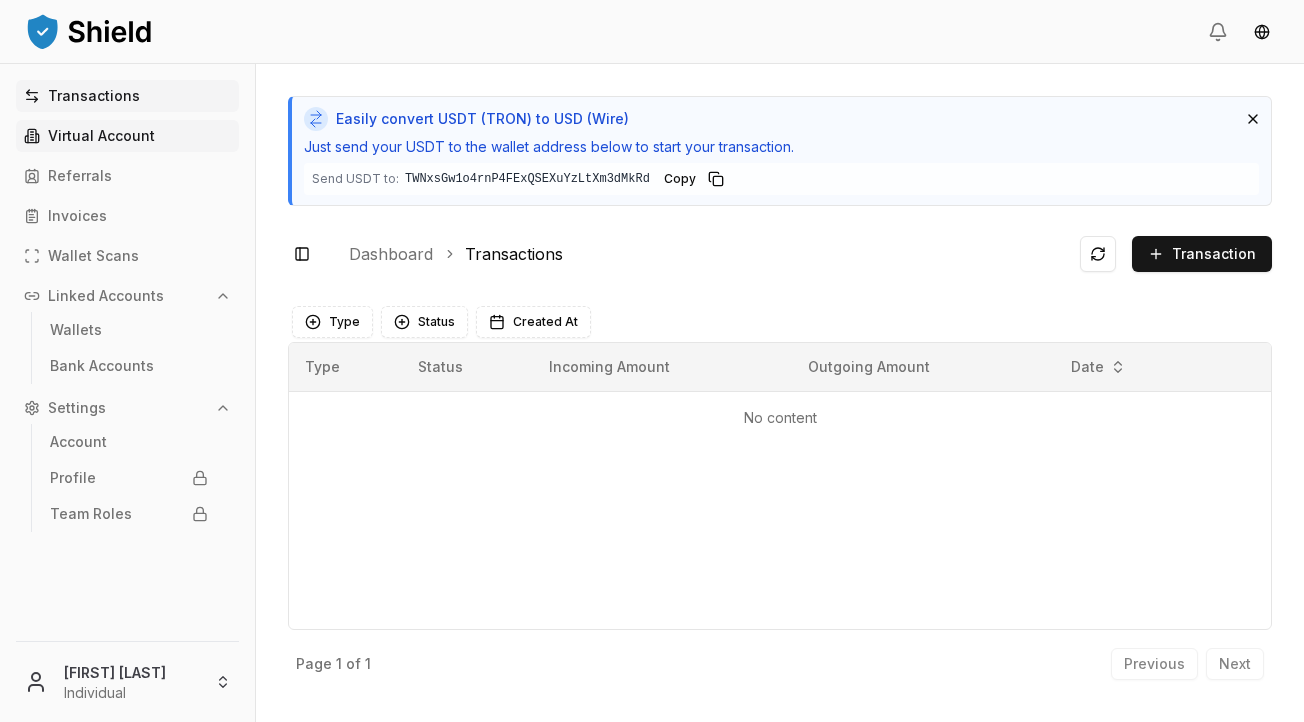 click on "Virtual Account" at bounding box center [101, 136] 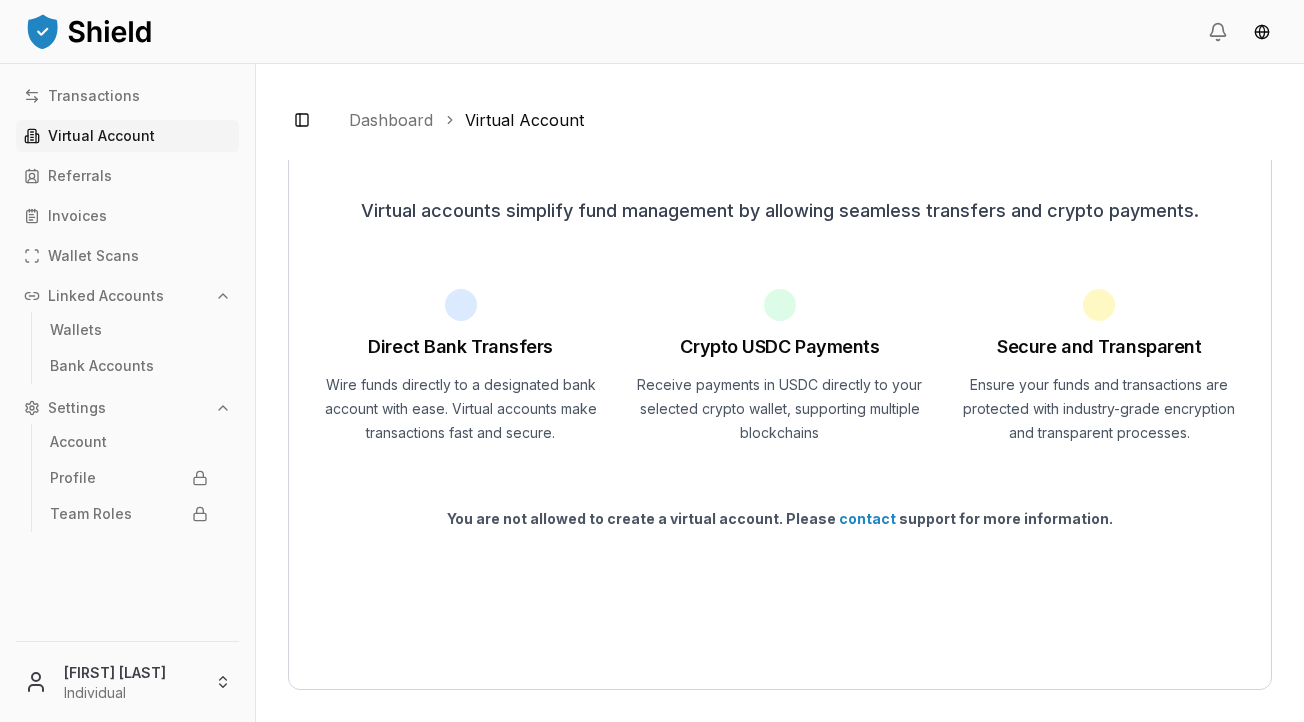 scroll, scrollTop: 36, scrollLeft: 0, axis: vertical 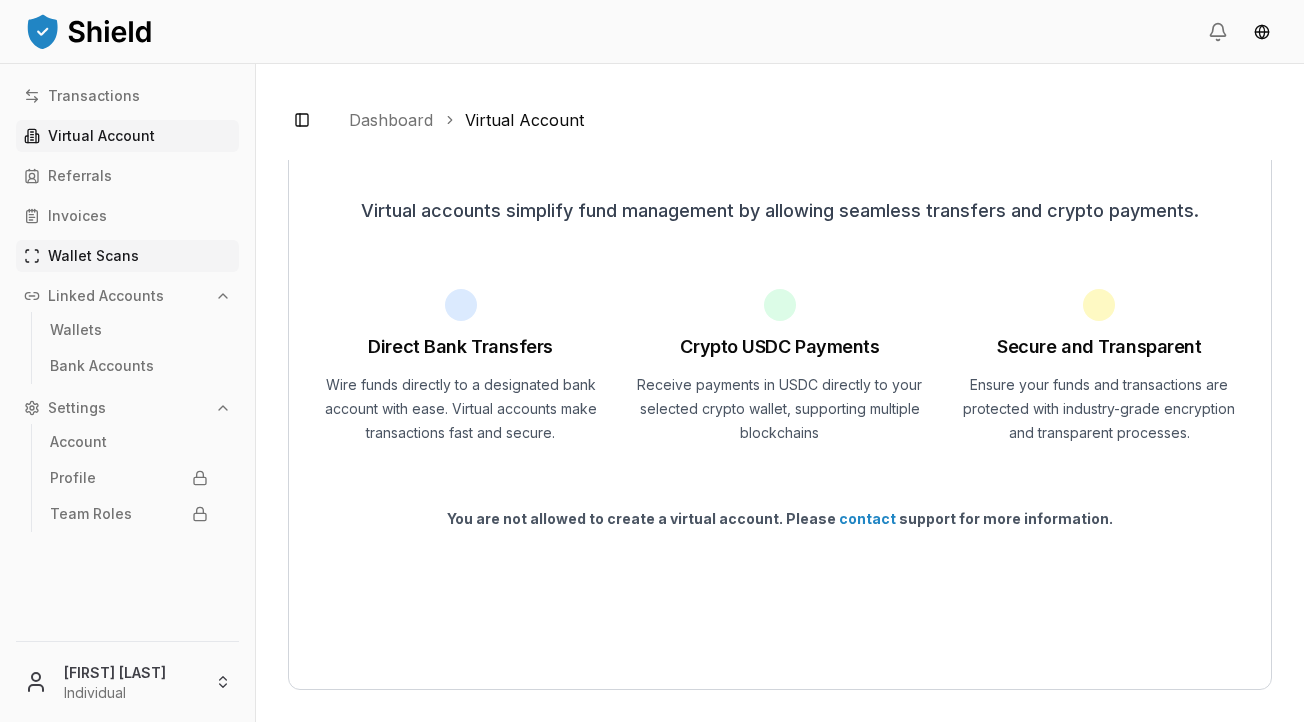 click on "Wallet Scans" at bounding box center [93, 256] 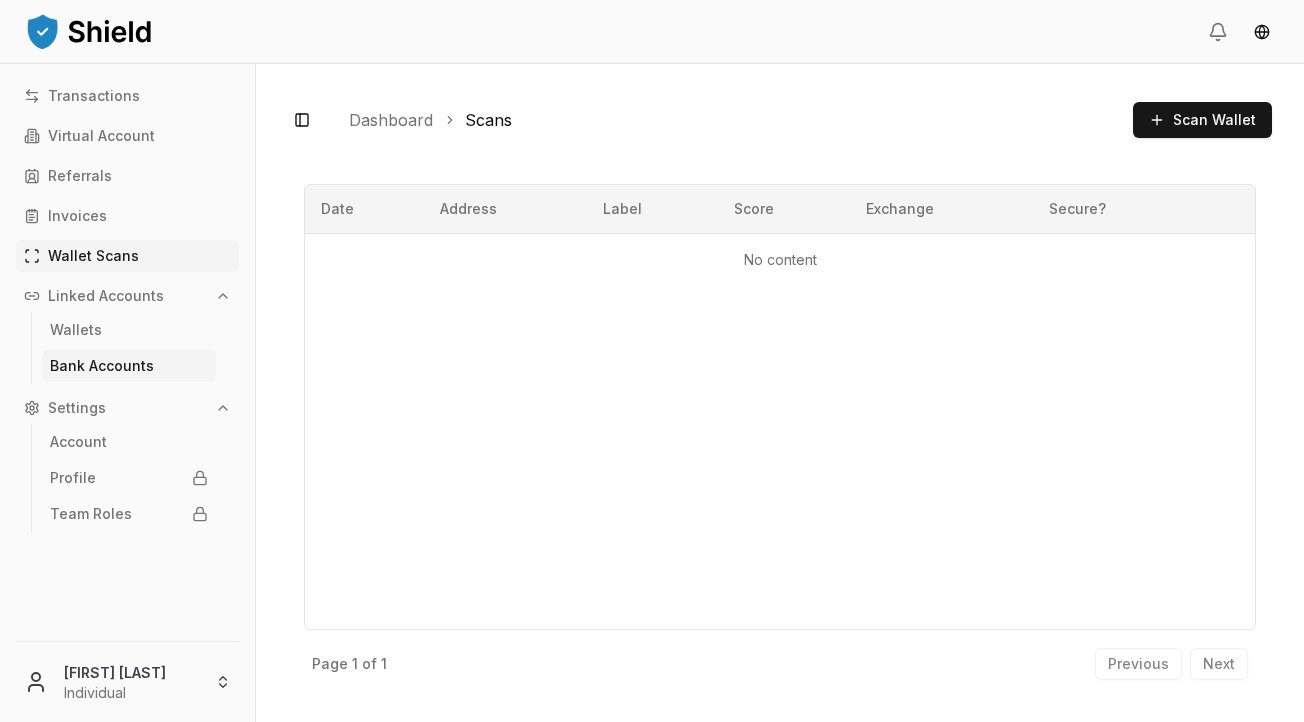 click on "Bank Accounts" at bounding box center [102, 366] 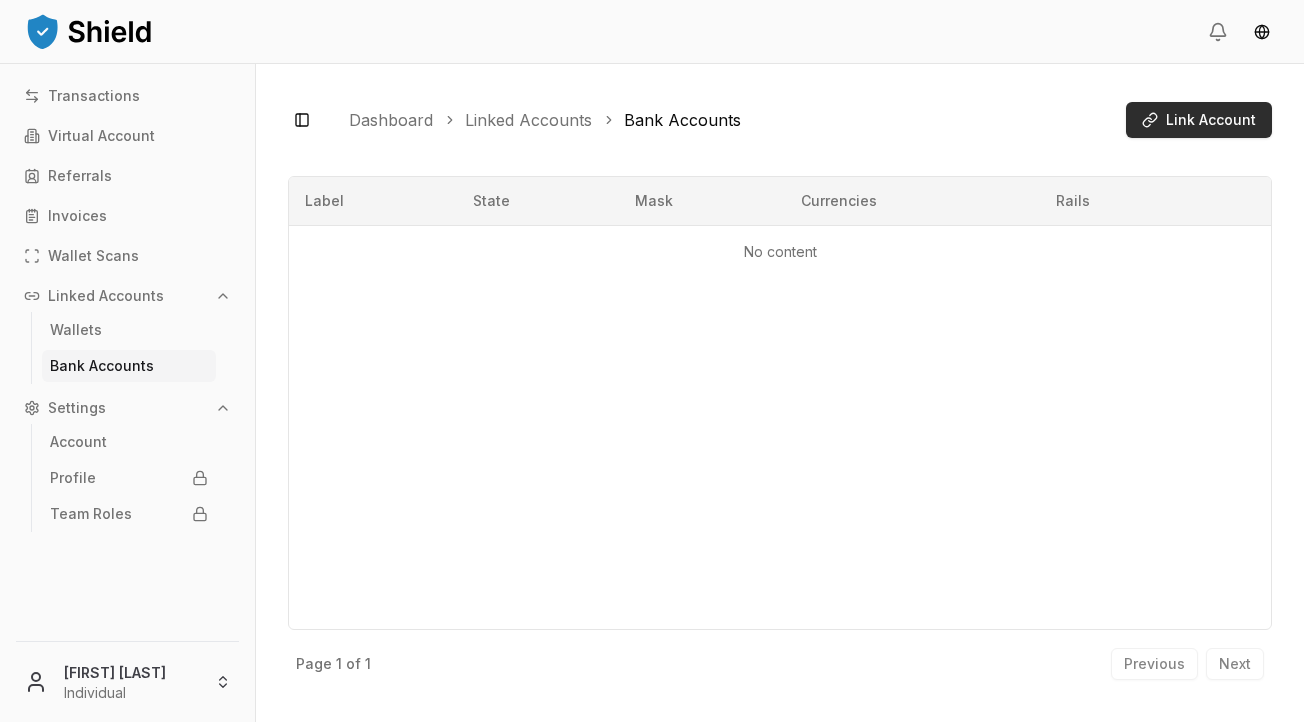 click on "Link Account" at bounding box center [1199, 120] 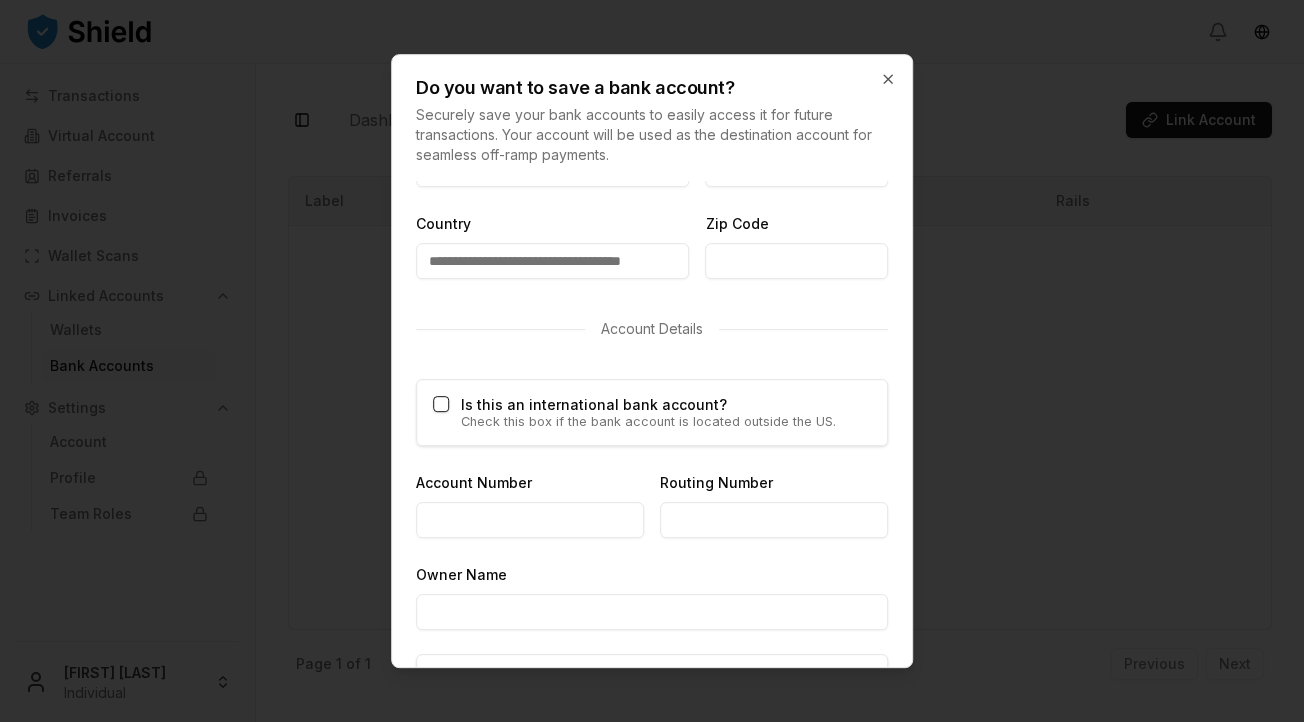 scroll, scrollTop: 982, scrollLeft: 0, axis: vertical 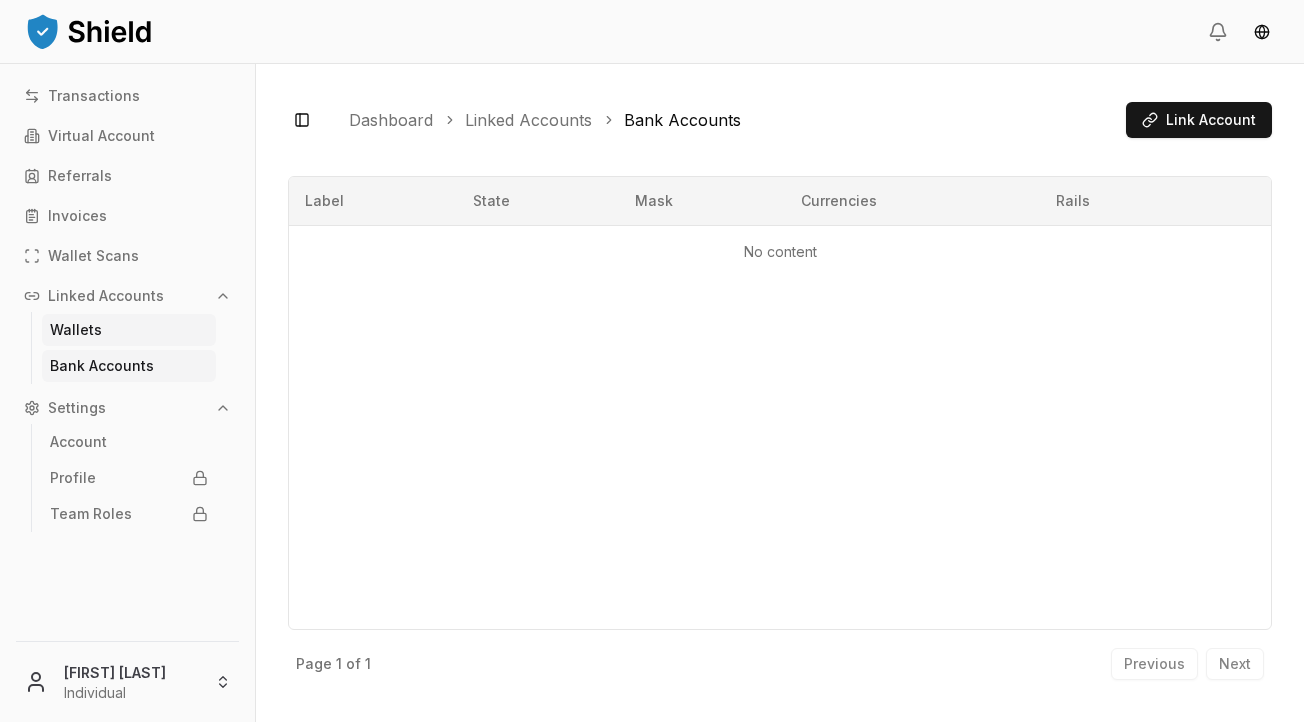 click on "Wallets" at bounding box center [76, 330] 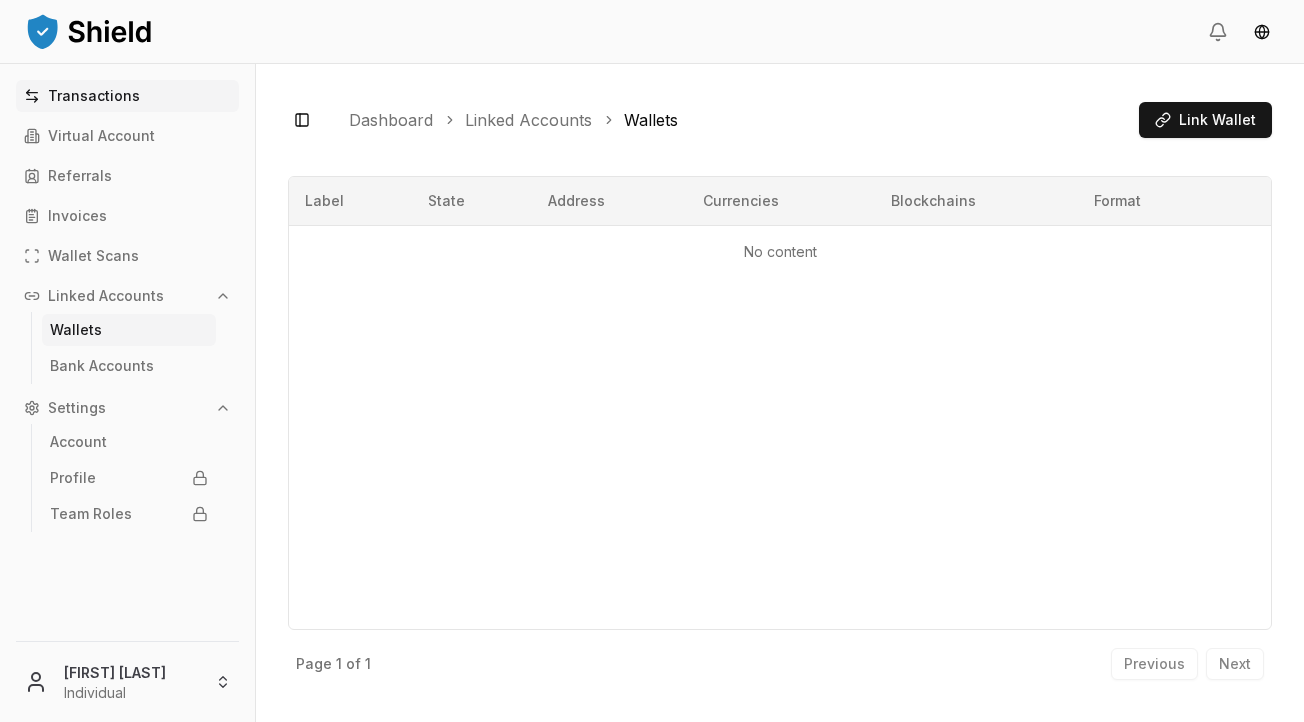 click on "Transactions" at bounding box center (94, 96) 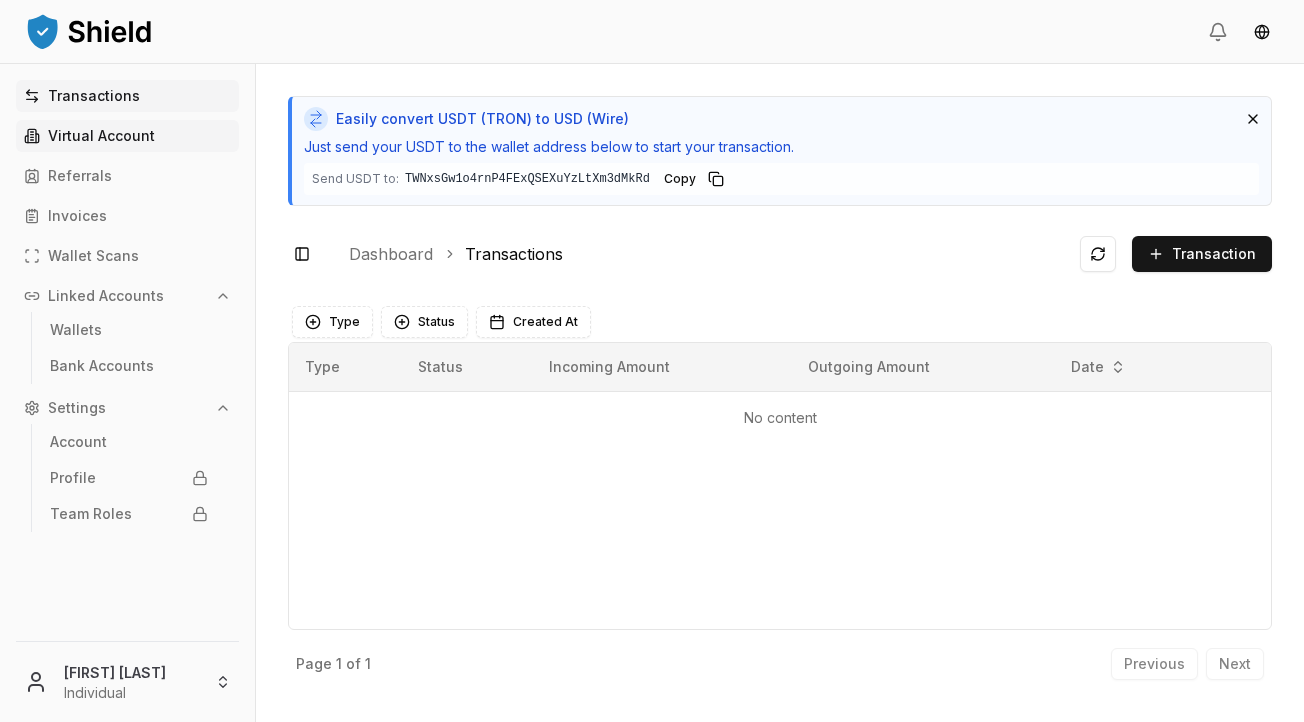 click on "Virtual Account" at bounding box center (101, 136) 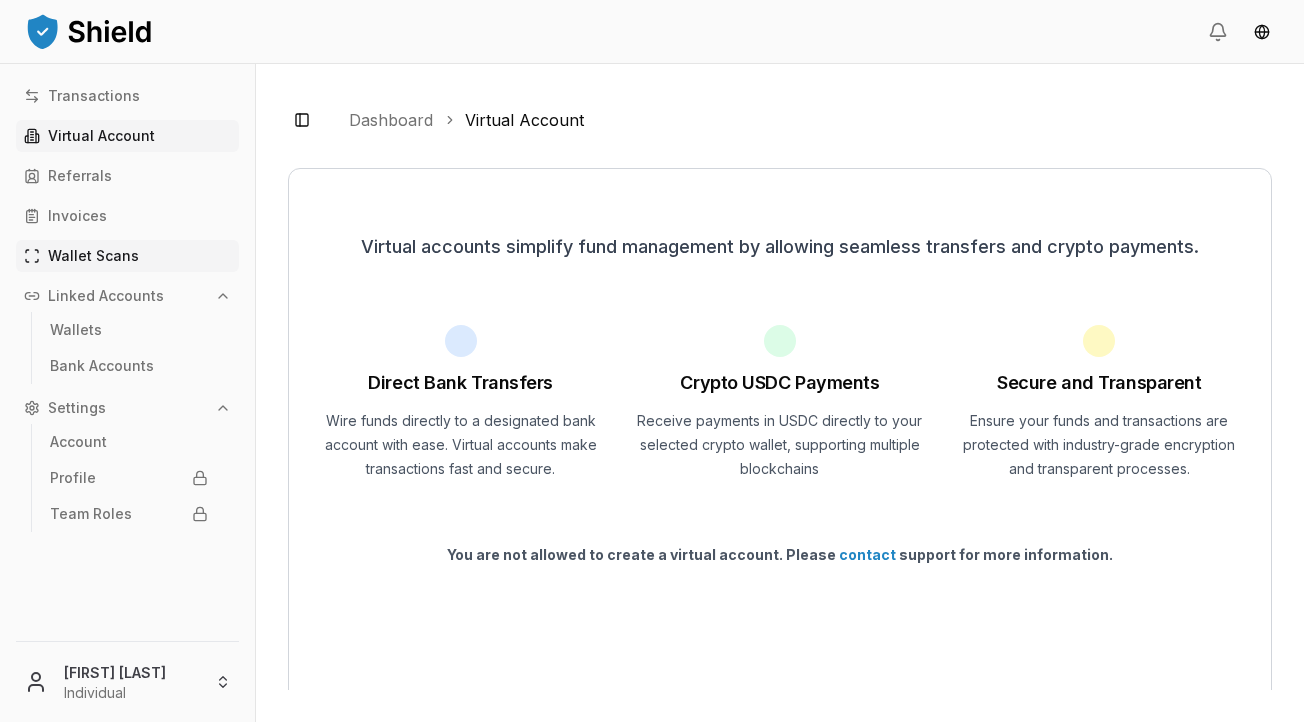 click on "Wallet Scans" at bounding box center (93, 256) 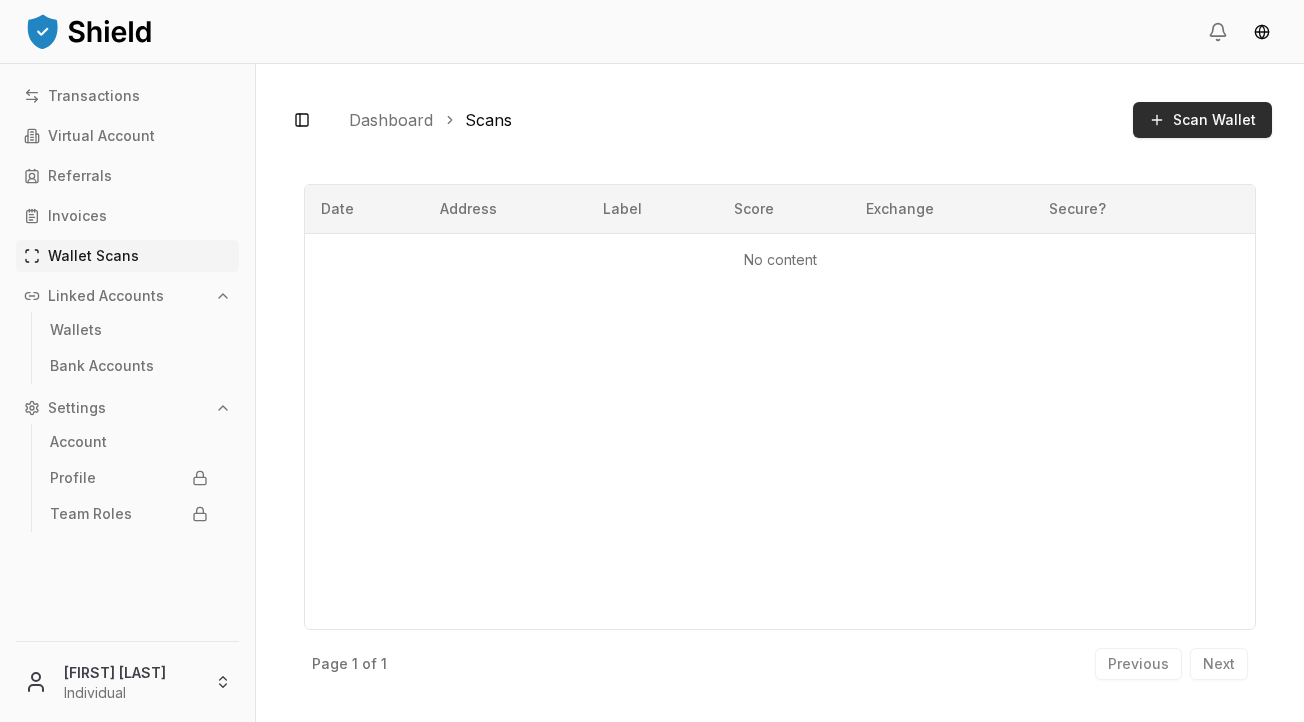 click on "Scan Wallet" at bounding box center (1202, 120) 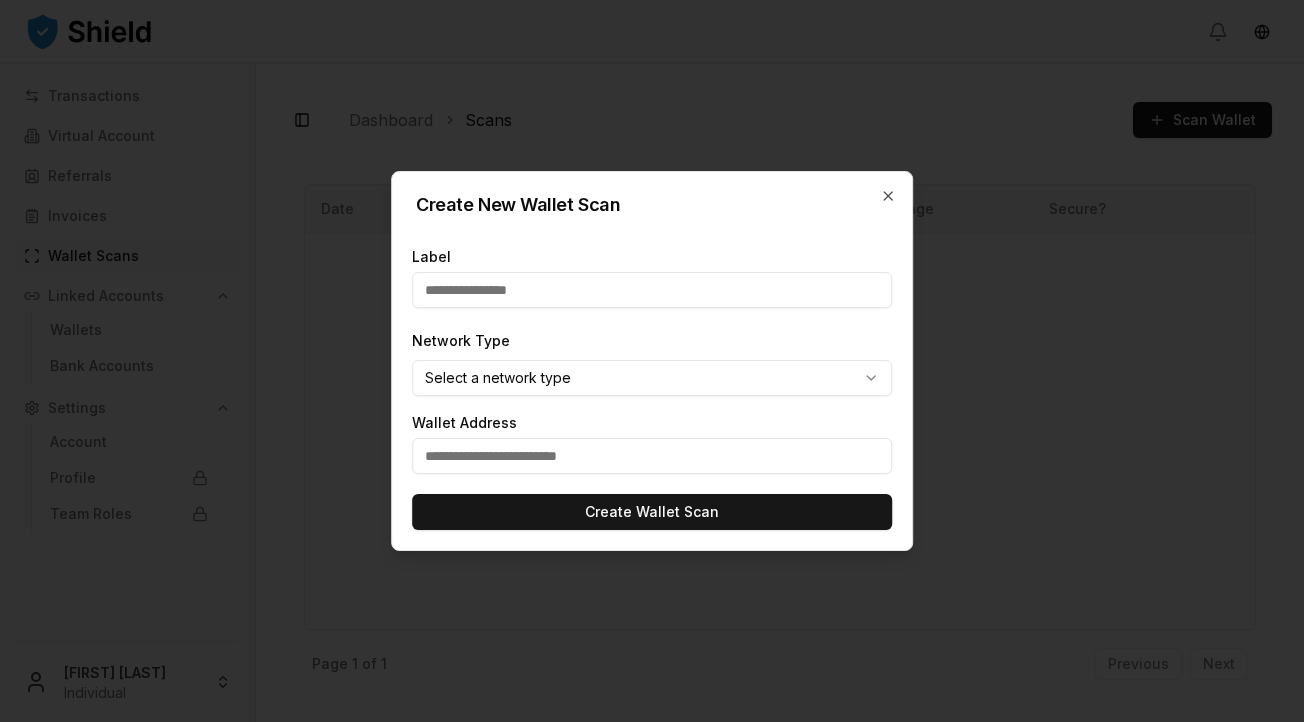 click on "Transactions Virtual Account Referrals Invoices Wallet Scans Linked Accounts Wallets Bank Accounts Settings Account Profile Team Roles Fajar Dika Maulana Individual Toggle Sidebar Dashboard Scans   Scan Wallet No content Date Address Label Score Exchange Secure? No content Page 1 of 1 Previous Next Create New Wallet Scan Label Network Type Select a network type ******* ******** ******** **** ******* ****** ******* Wallet Address Create Wallet Scan Close" at bounding box center (652, 361) 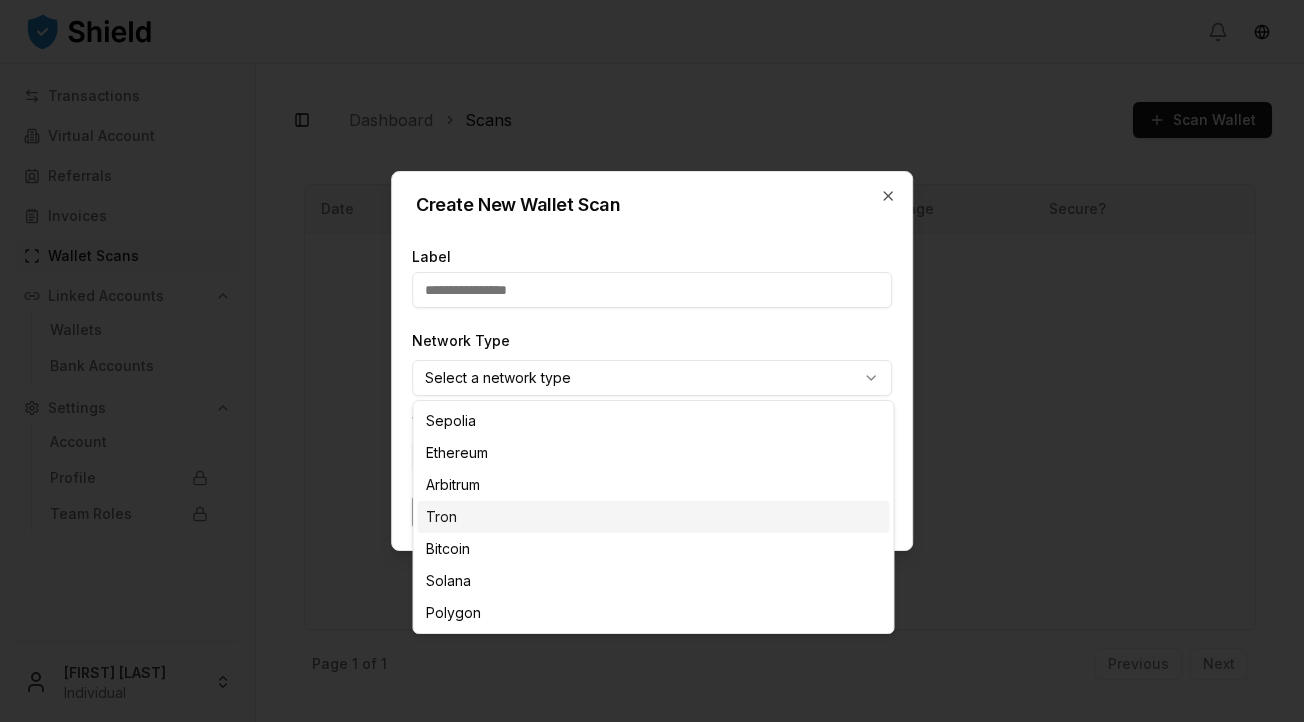 select on "****" 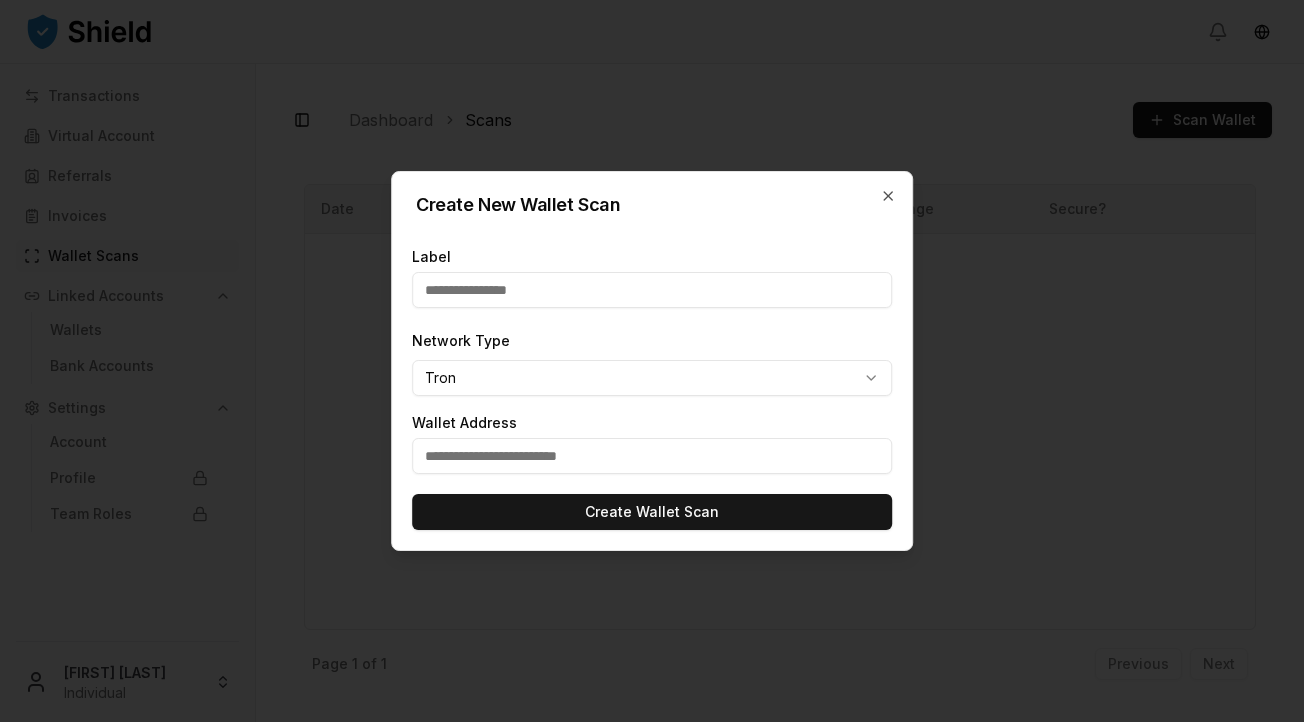 click on "Transactions Virtual Account Referrals Invoices Wallet Scans Linked Accounts Wallets Bank Accounts Settings Account Profile Team Roles Fajar Dika Maulana Individual Toggle Sidebar Dashboard Scans   Scan Wallet No content Date Address Label Score Exchange Secure? No content Page 1 of 1 Previous Next Create New Wallet Scan Label Network Type Tron ******* ******** ******** **** ******* ****** ******* Wallet Address Create Wallet Scan Close" at bounding box center [652, 361] 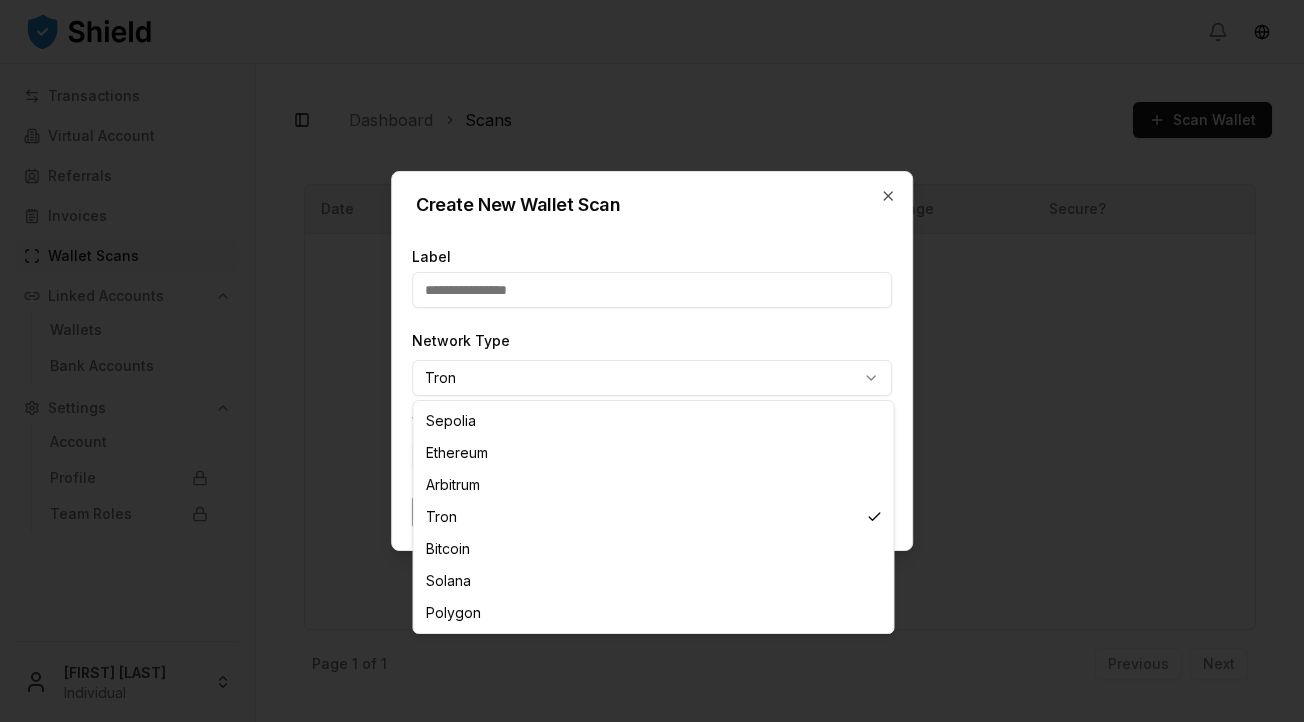 click on "Transactions Virtual Account Referrals Invoices Wallet Scans Linked Accounts Wallets Bank Accounts Settings Account Profile Team Roles Fajar Dika Maulana Individual Toggle Sidebar Dashboard Scans   Scan Wallet No content Date Address Label Score Exchange Secure? No content Page 1 of 1 Previous Next Create New Wallet Scan Label Network Type Tron ******* ******** ******** **** ******* ****** ******* Wallet Address Create Wallet Scan Close Sepolia Ethereum Arbitrum Tron Bitcoin Solana Polygon" at bounding box center (652, 361) 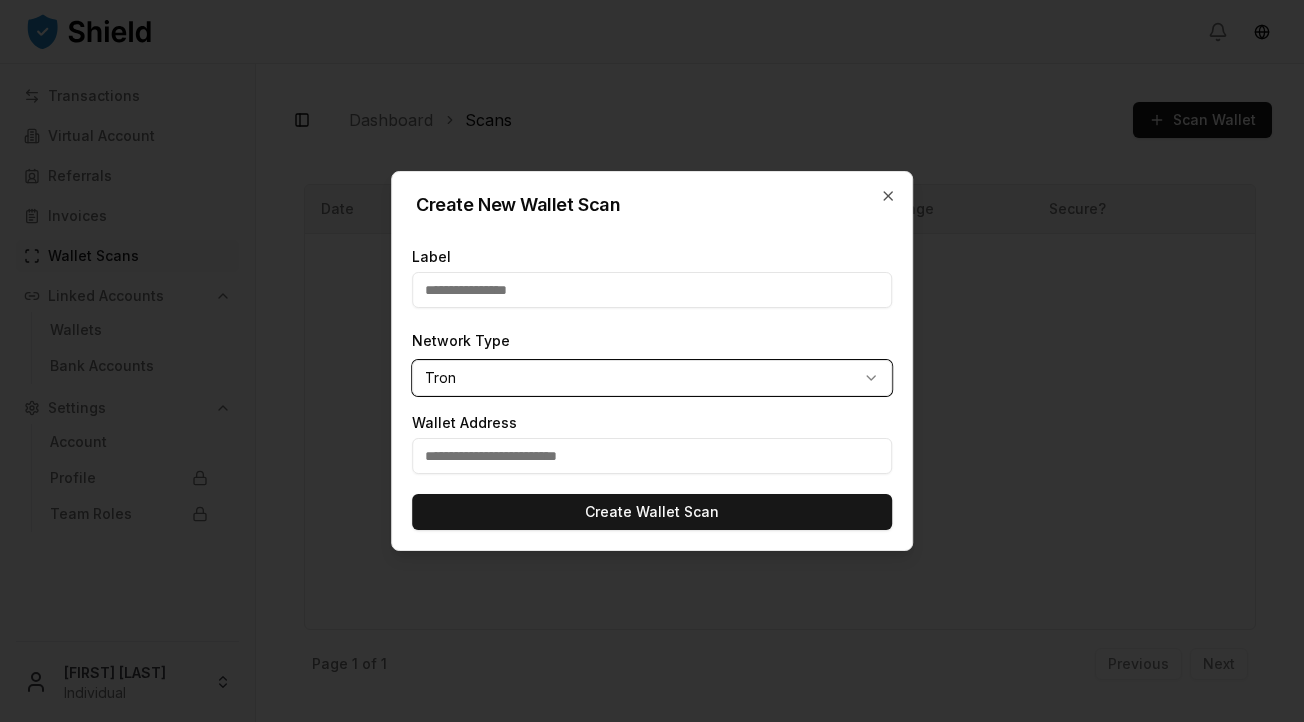 type 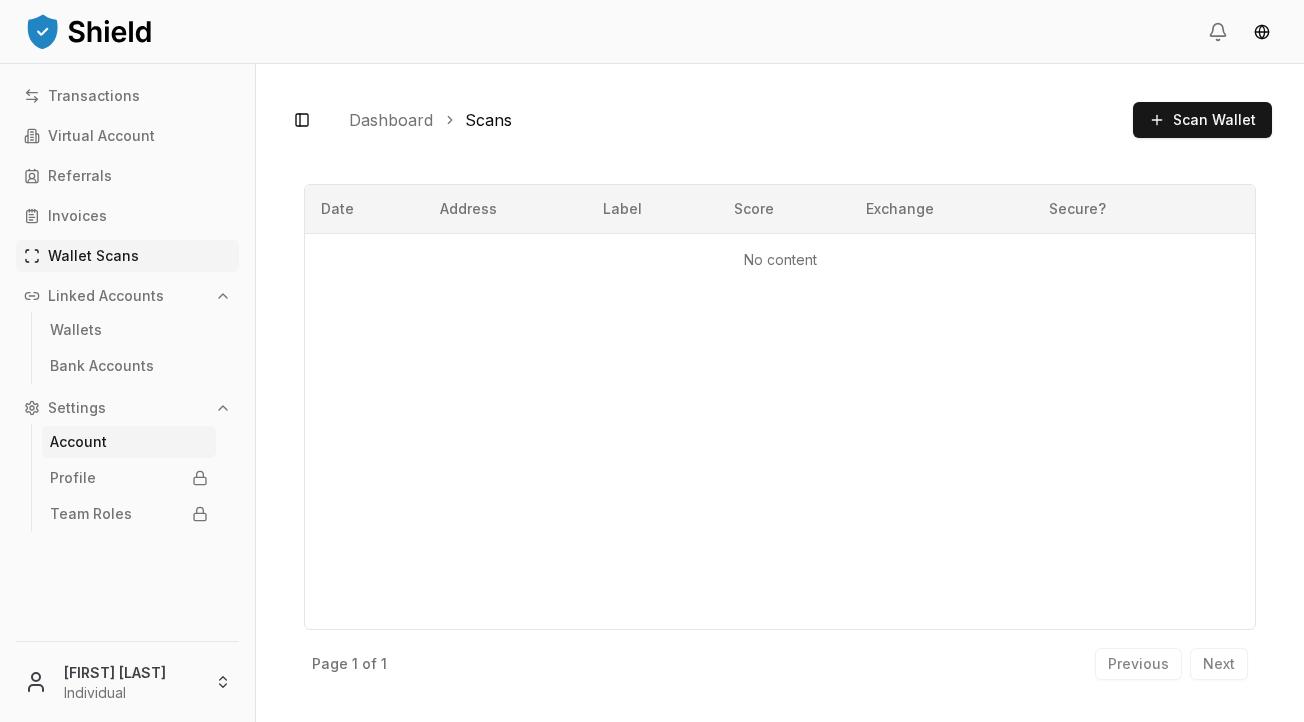 click on "Account" at bounding box center (78, 442) 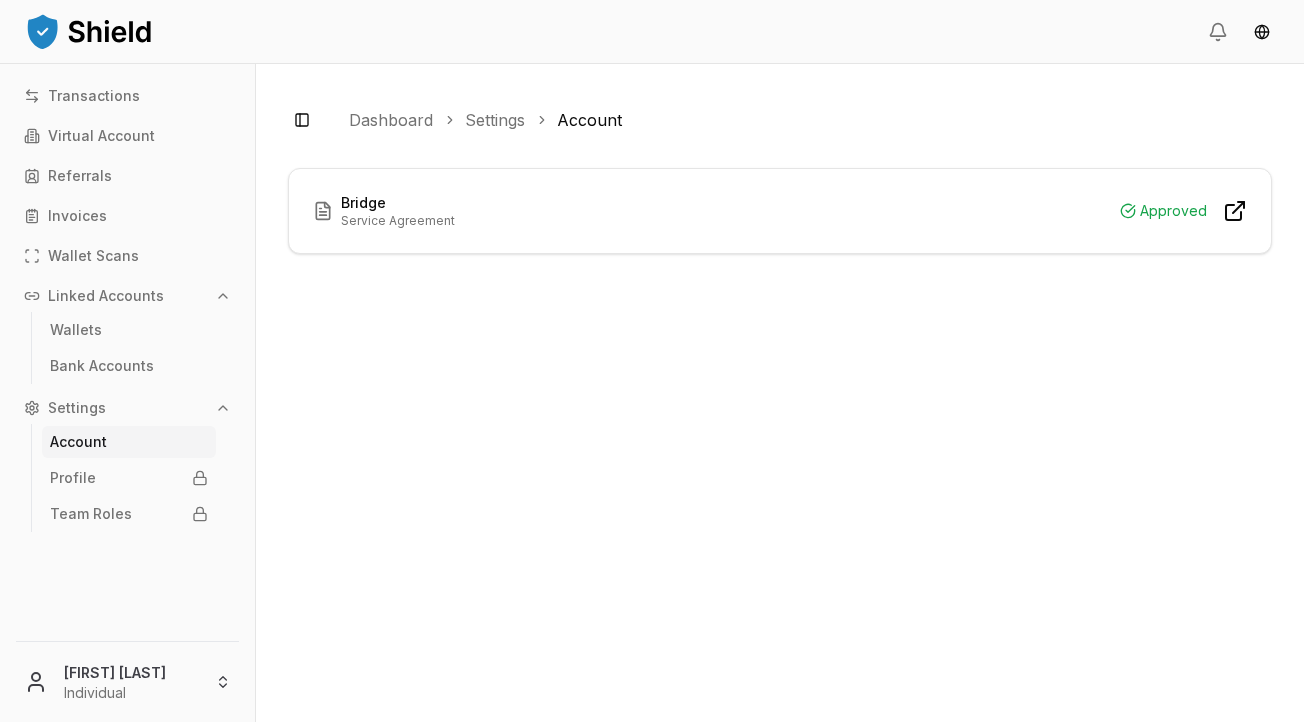 click on "Linked Accounts" at bounding box center [106, 296] 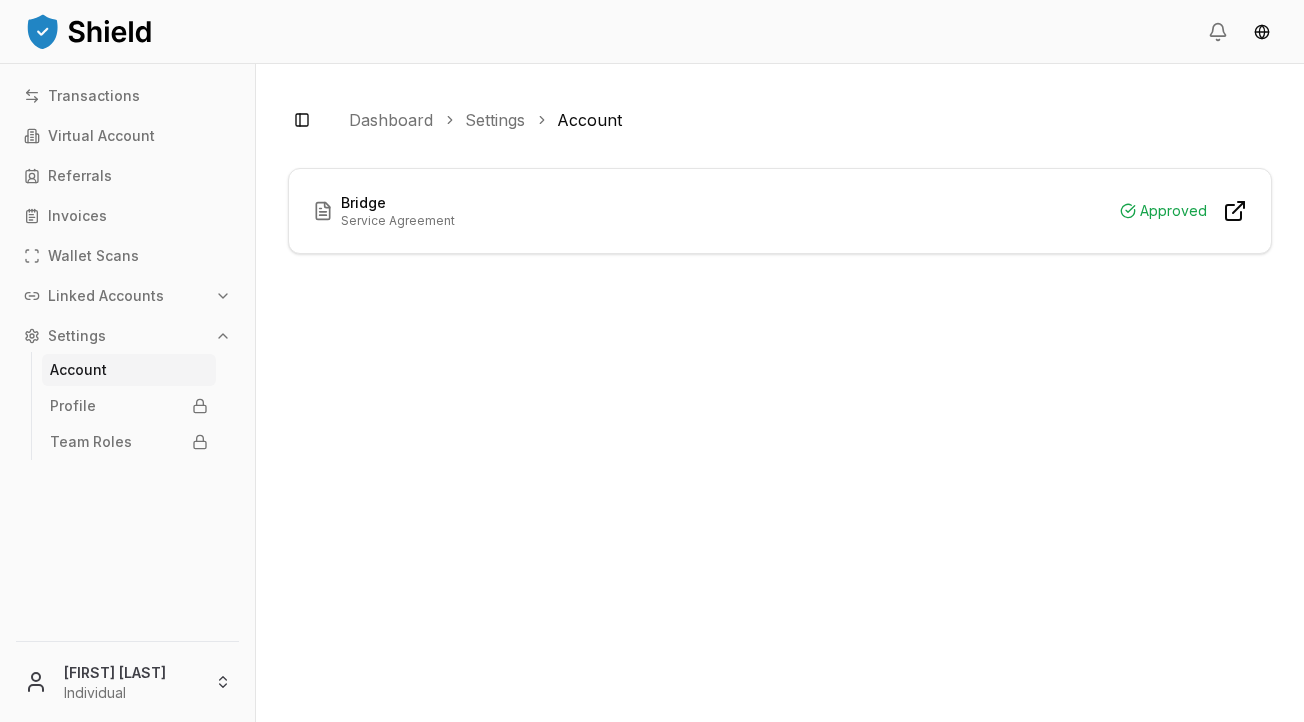 click on "Linked Accounts" at bounding box center (106, 296) 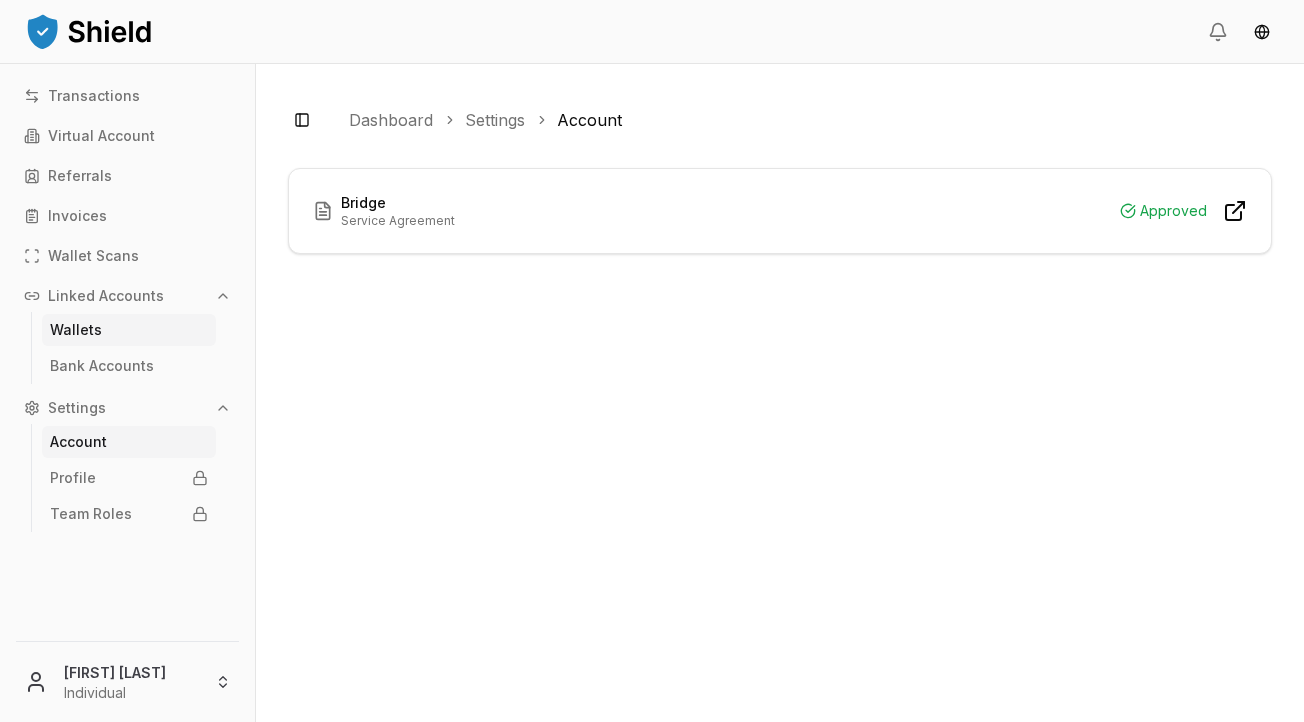click on "Wallets" at bounding box center [129, 330] 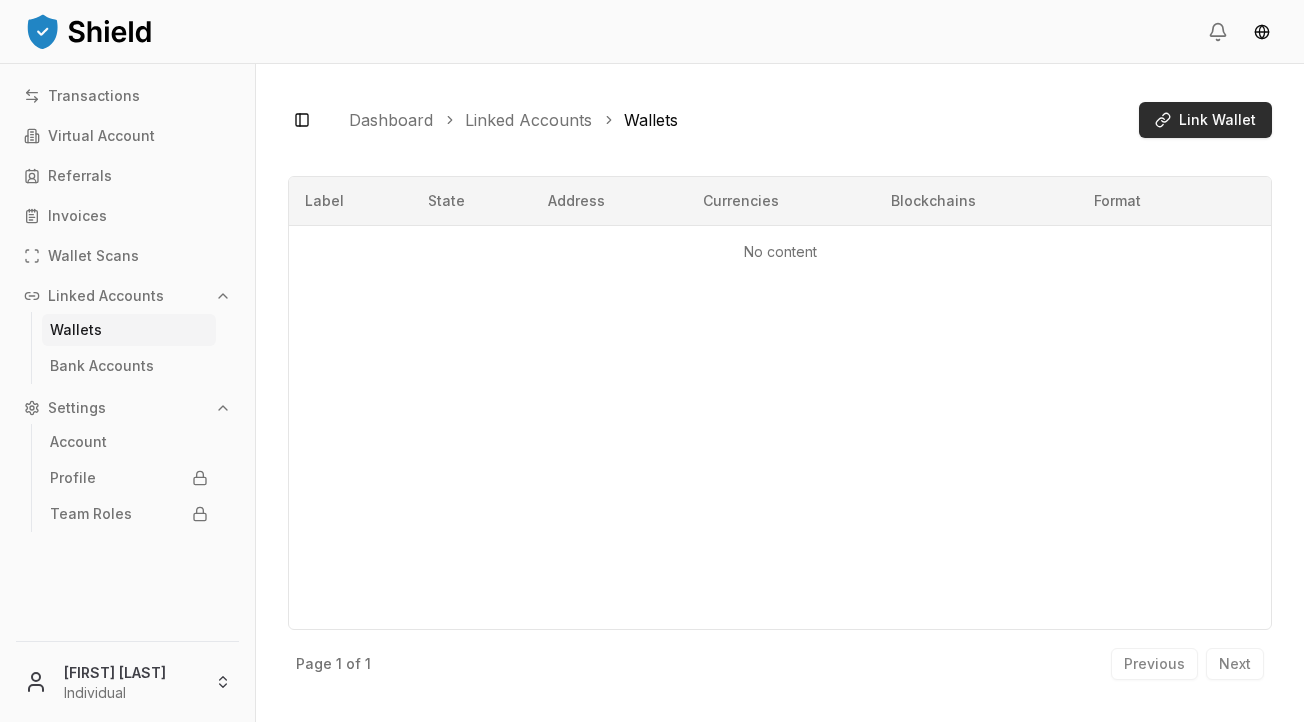 click on "Link Wallet" at bounding box center (1217, 120) 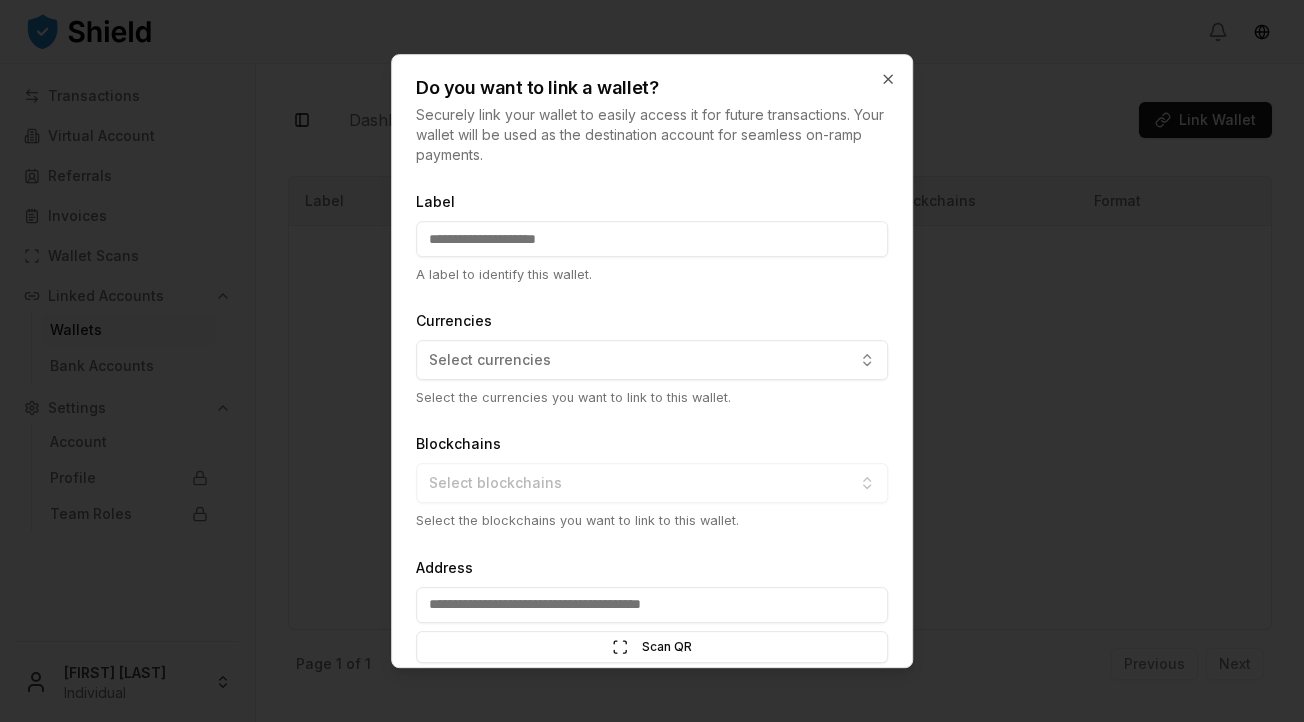 scroll, scrollTop: 0, scrollLeft: 0, axis: both 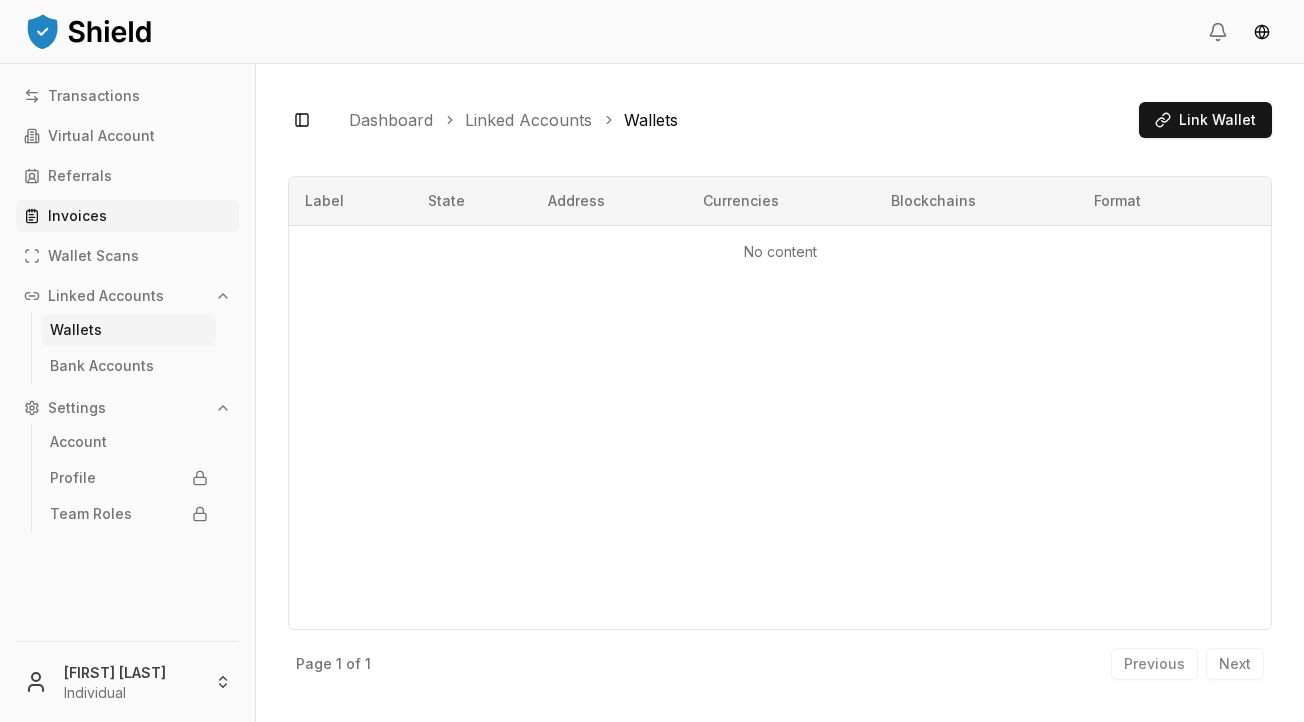 click on "Invoices" at bounding box center [77, 216] 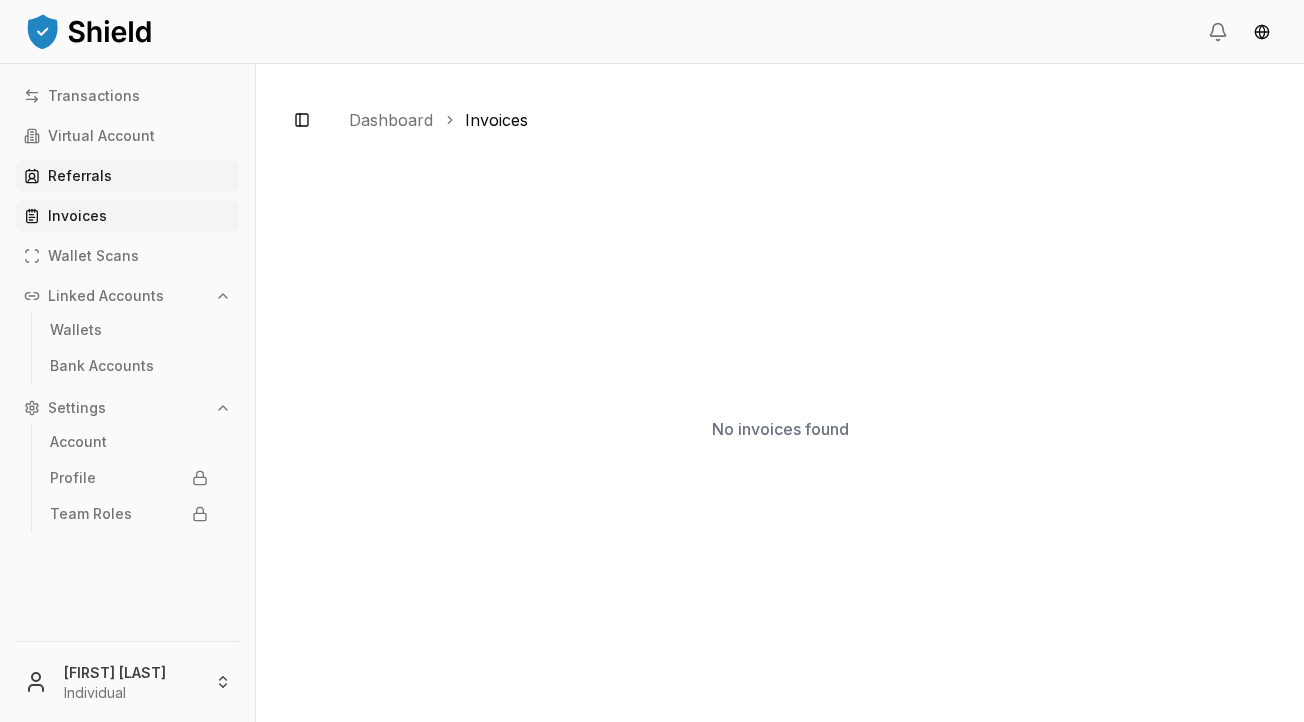 click on "Referrals" at bounding box center (127, 176) 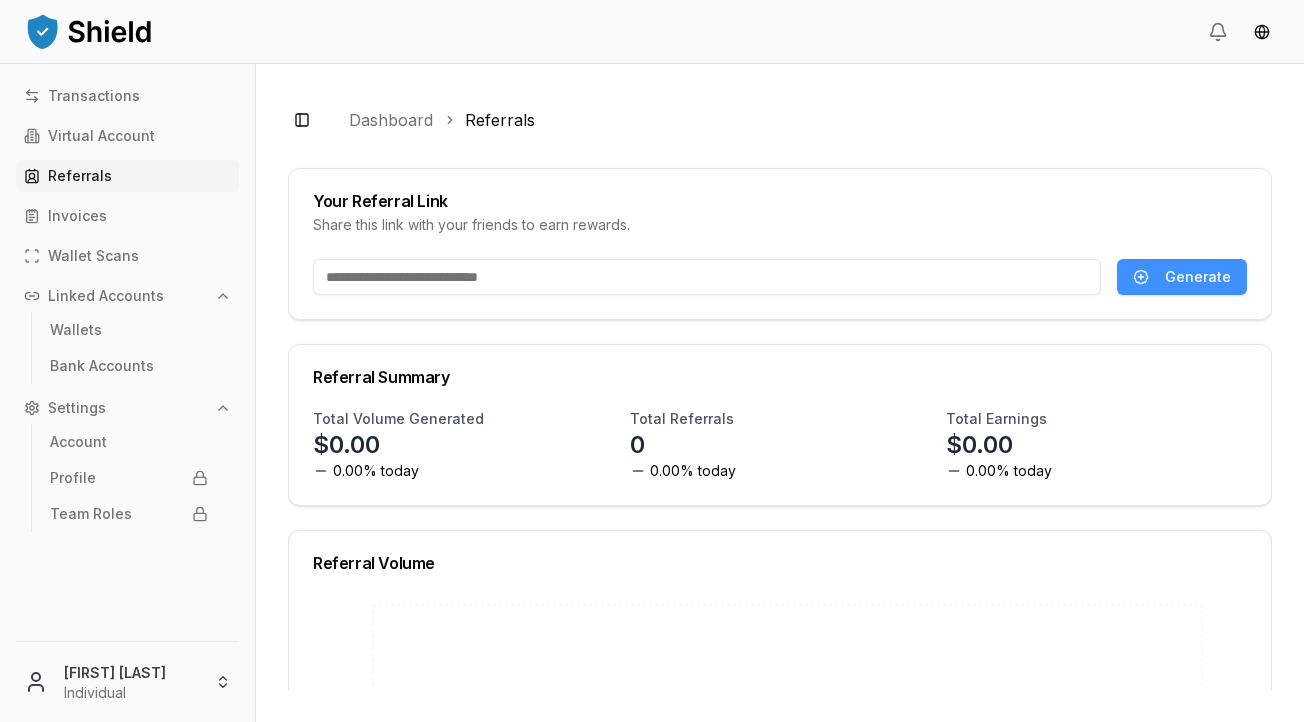 click on "Generate" at bounding box center [1198, 277] 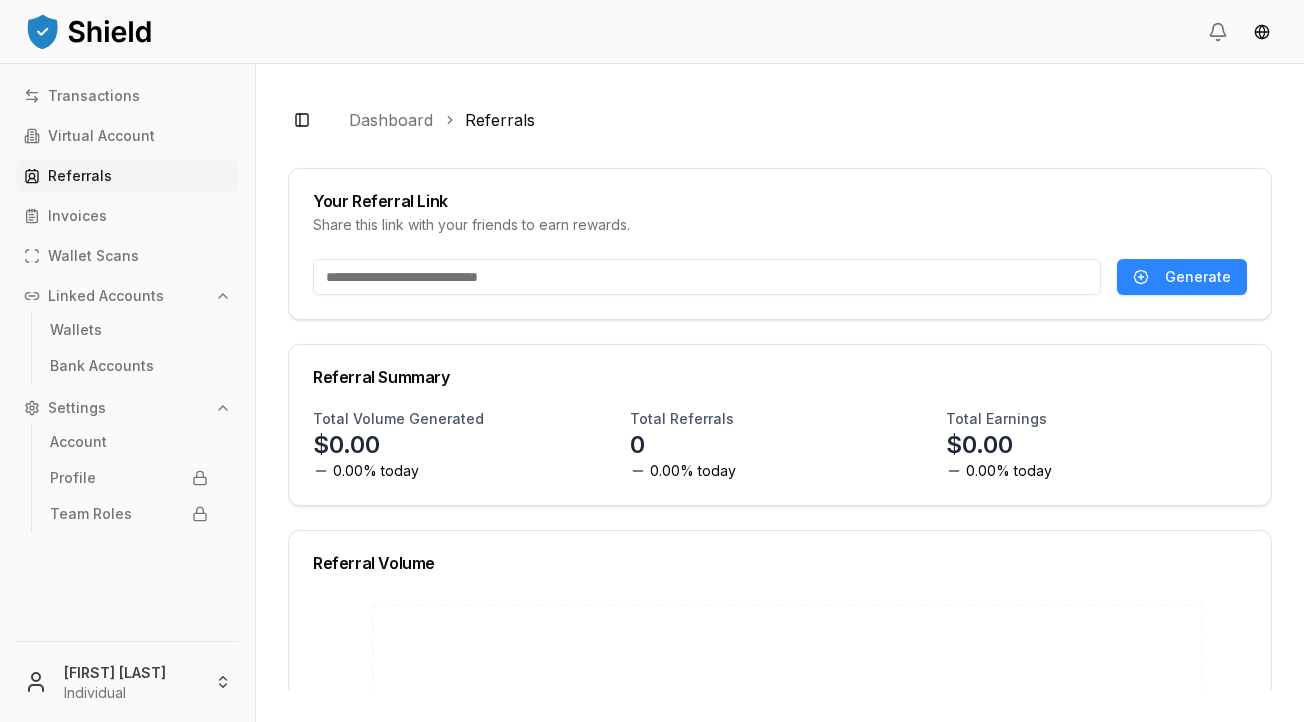 type on "**********" 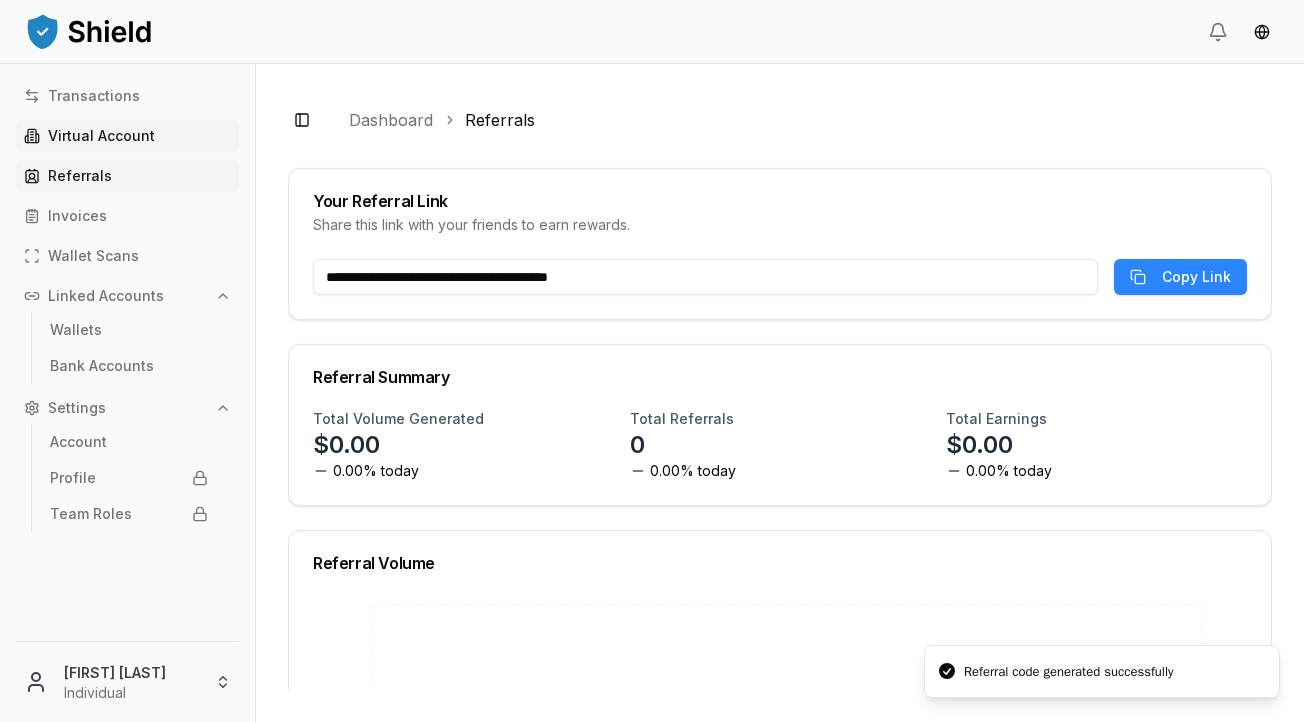 click on "Virtual Account" at bounding box center (101, 136) 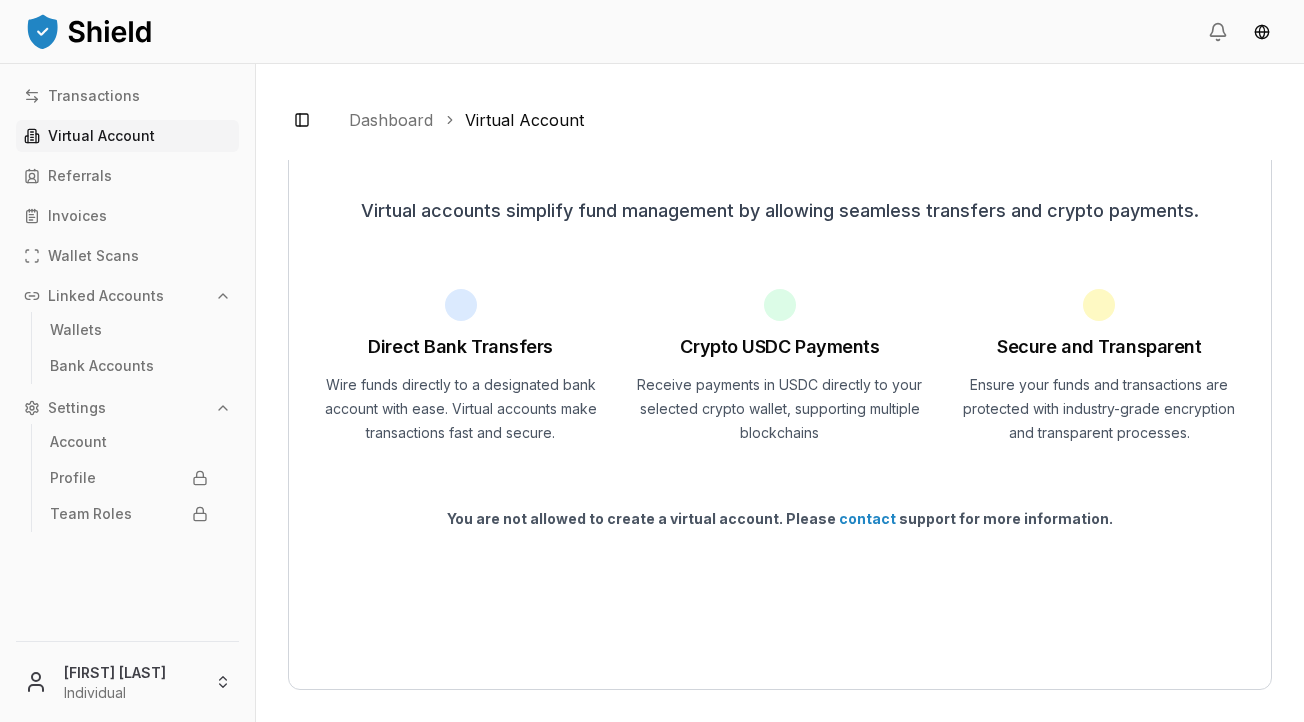 scroll, scrollTop: 36, scrollLeft: 0, axis: vertical 